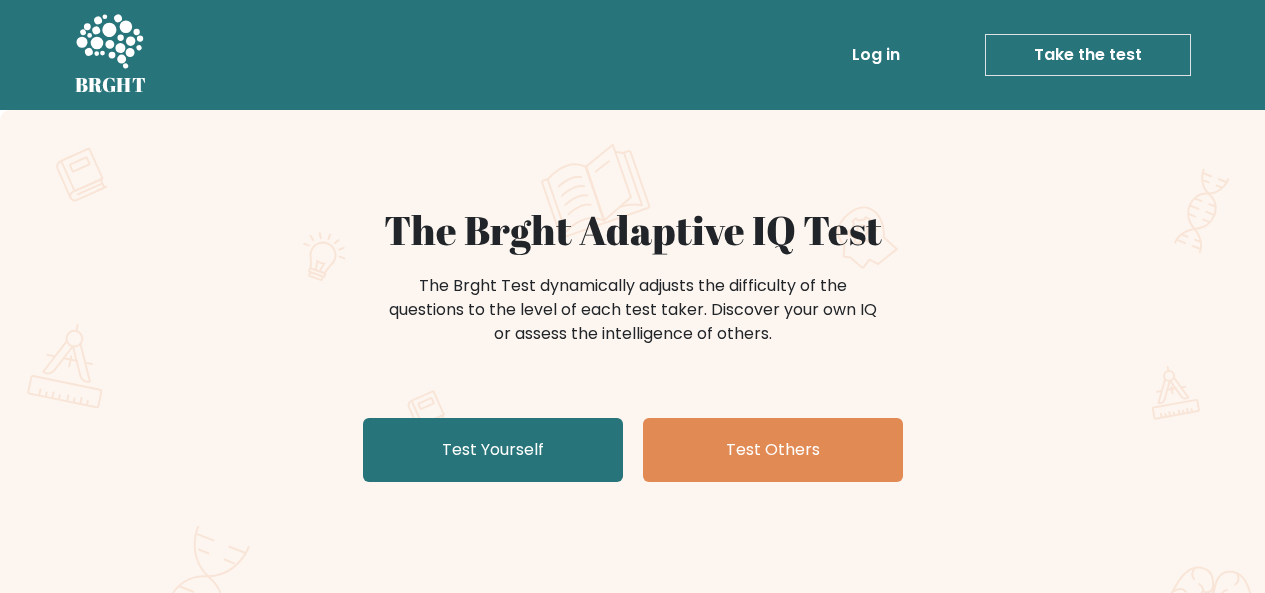 scroll, scrollTop: 0, scrollLeft: 0, axis: both 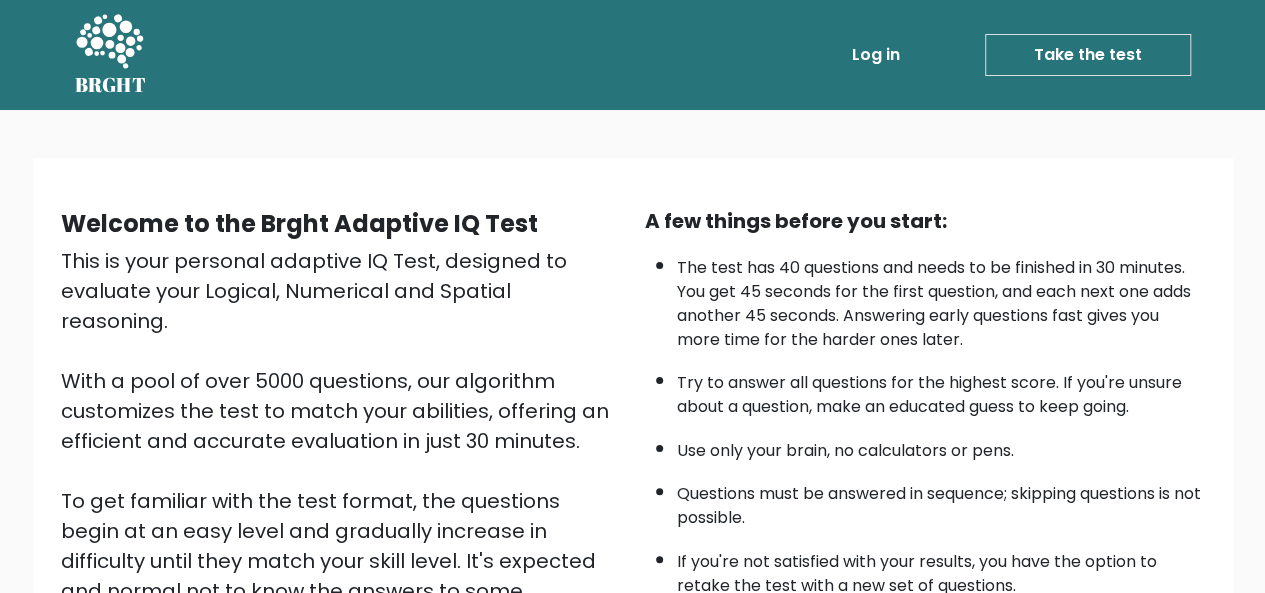 click on "Take the test" at bounding box center [1088, 55] 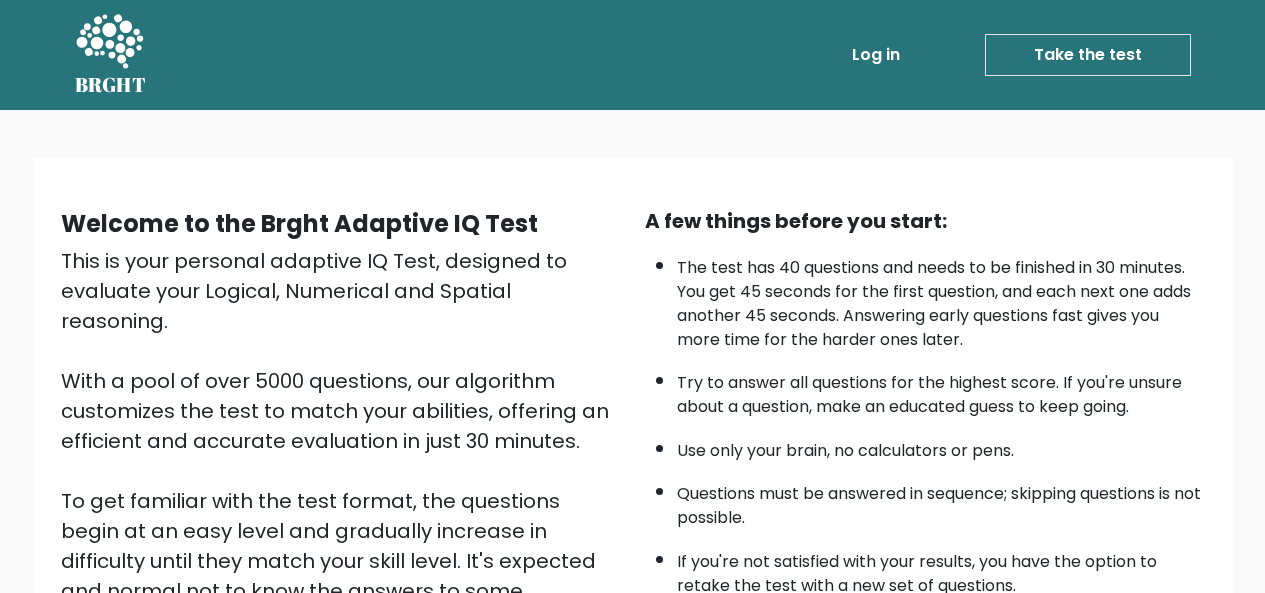 scroll, scrollTop: 0, scrollLeft: 0, axis: both 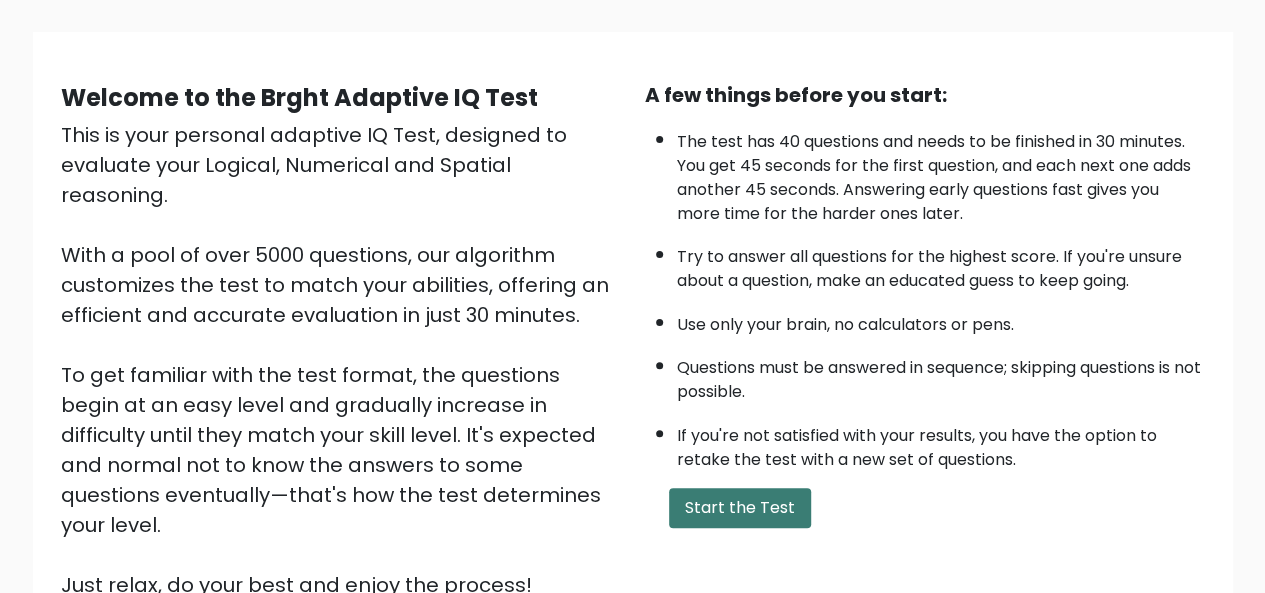 drag, startPoint x: 727, startPoint y: 488, endPoint x: 761, endPoint y: 506, distance: 38.470768 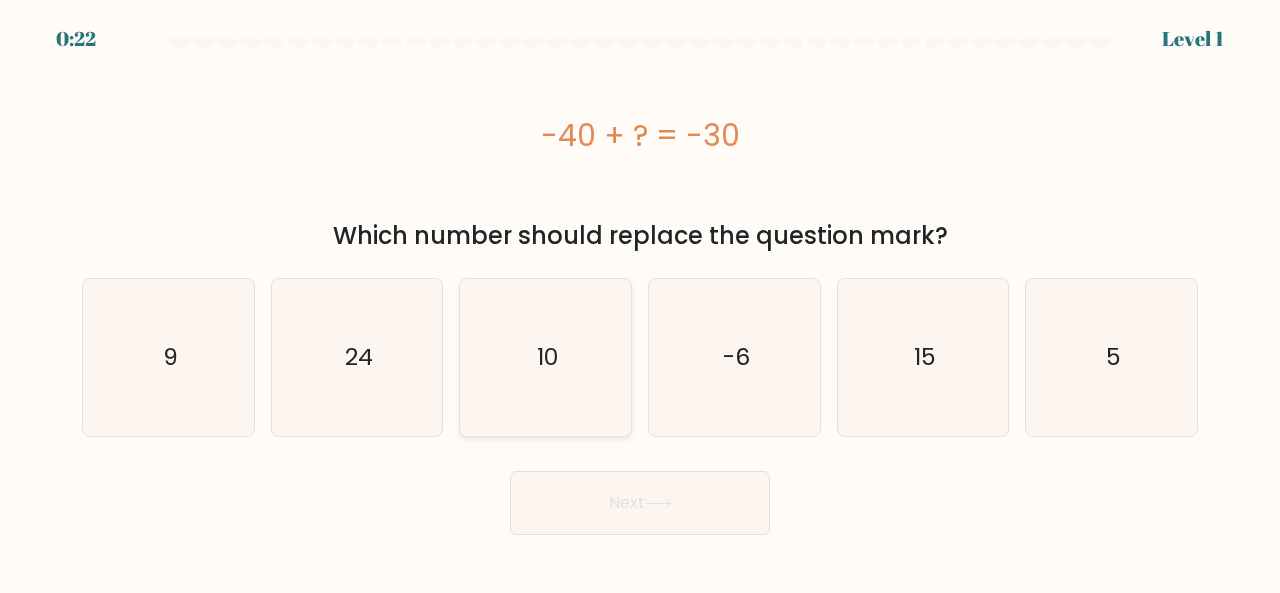 click on "c.
10" at bounding box center [640, 299] 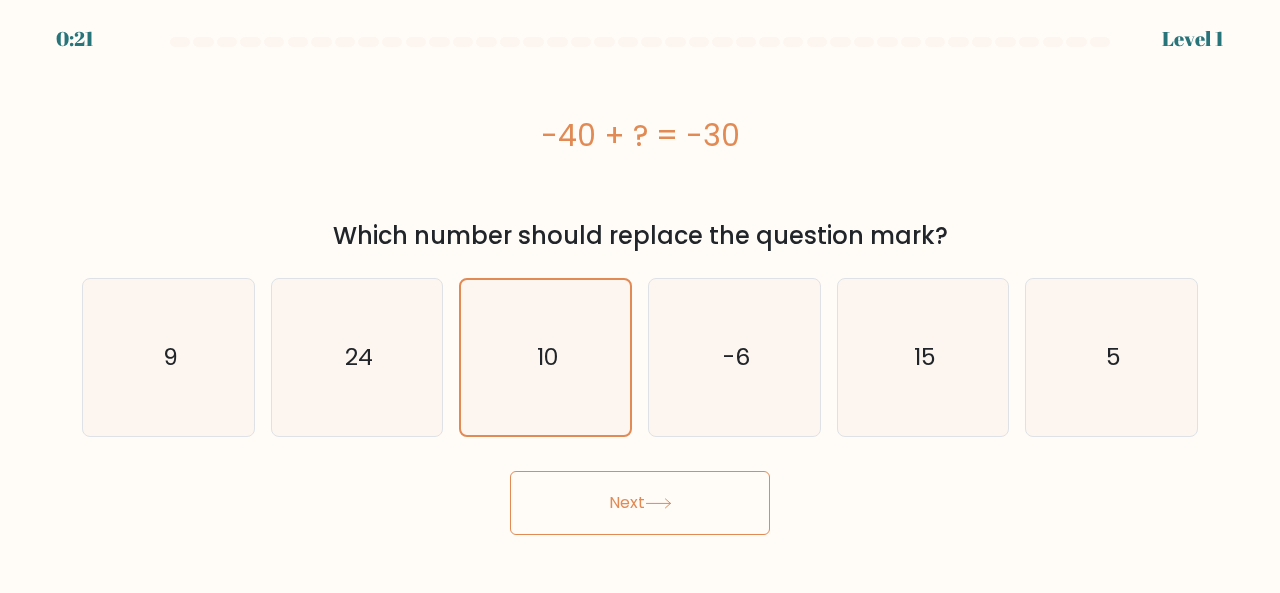 click on "Next" at bounding box center (640, 503) 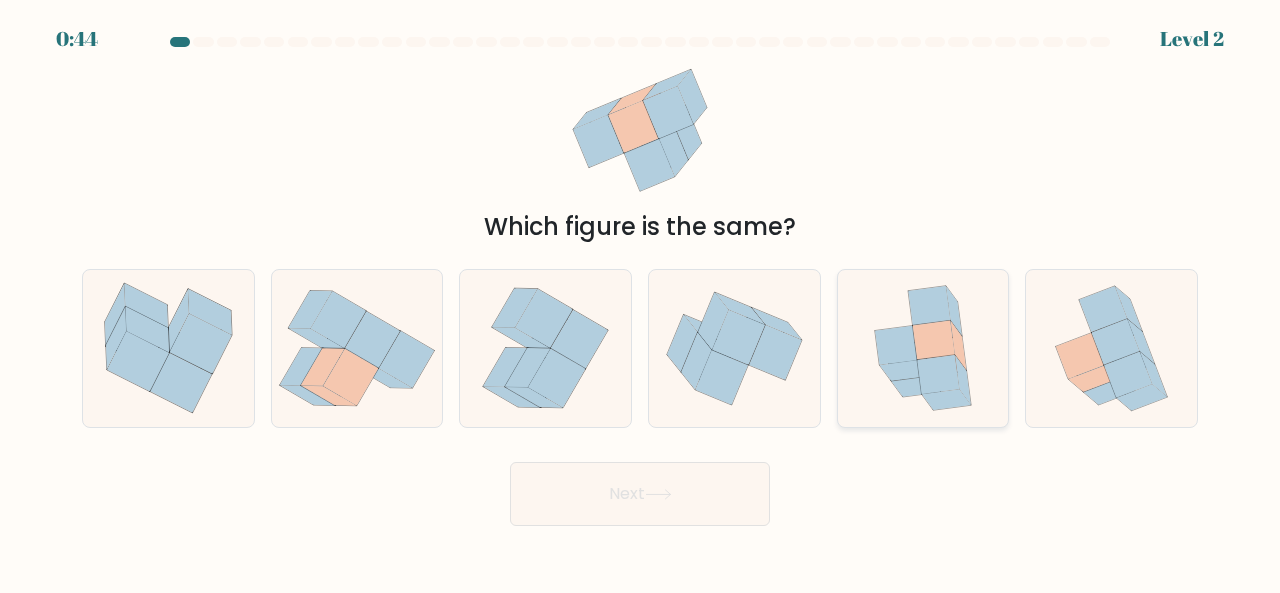 click on "e." at bounding box center [640, 299] 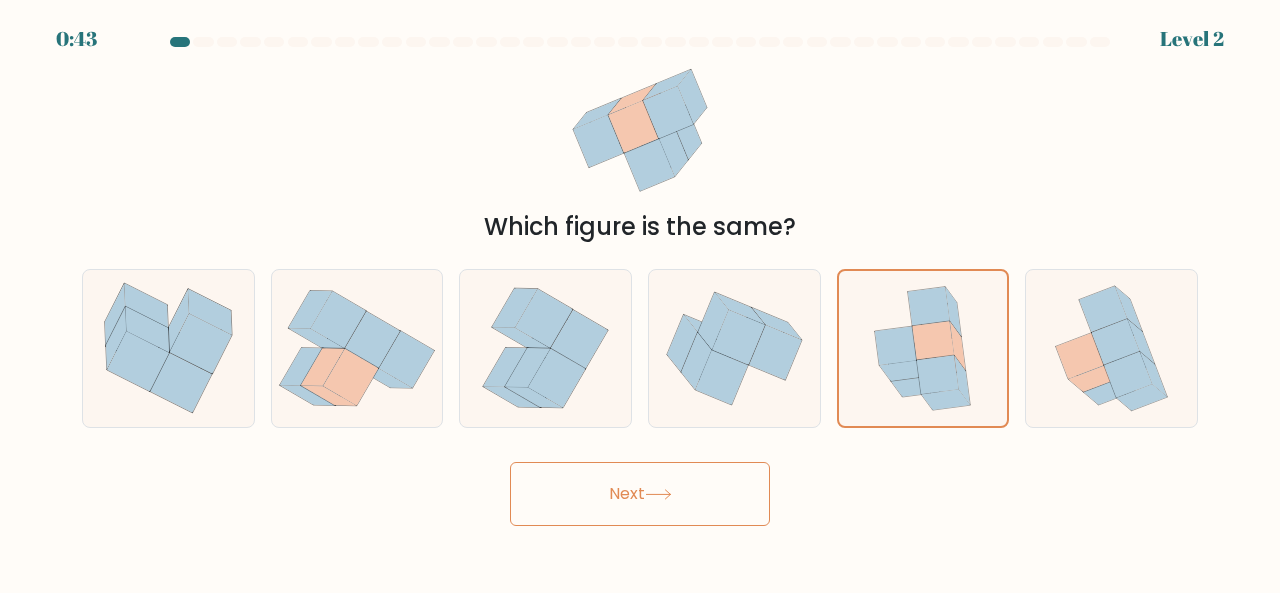 click on "Next" at bounding box center (640, 494) 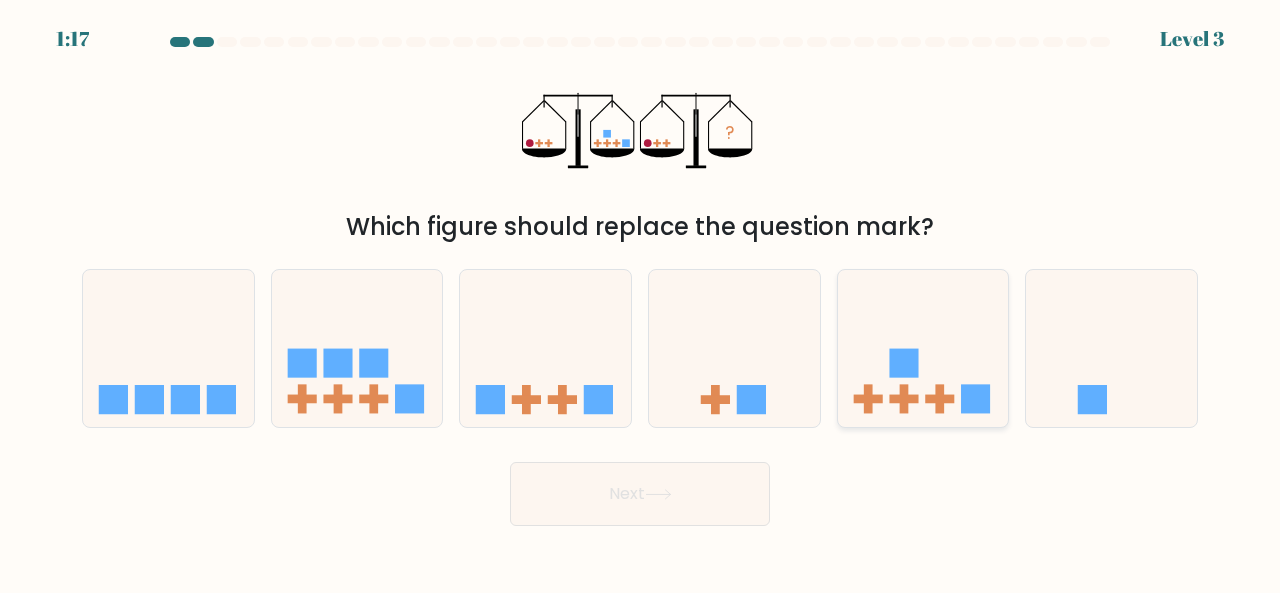 click at bounding box center (923, 347) 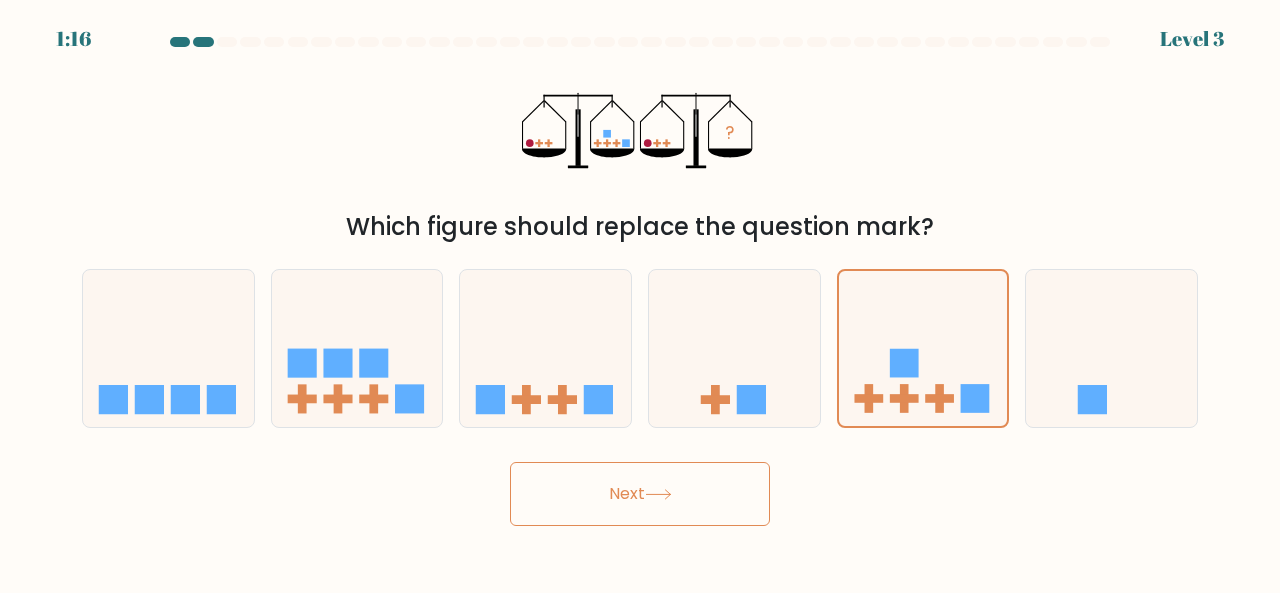 click on "Next" at bounding box center (640, 494) 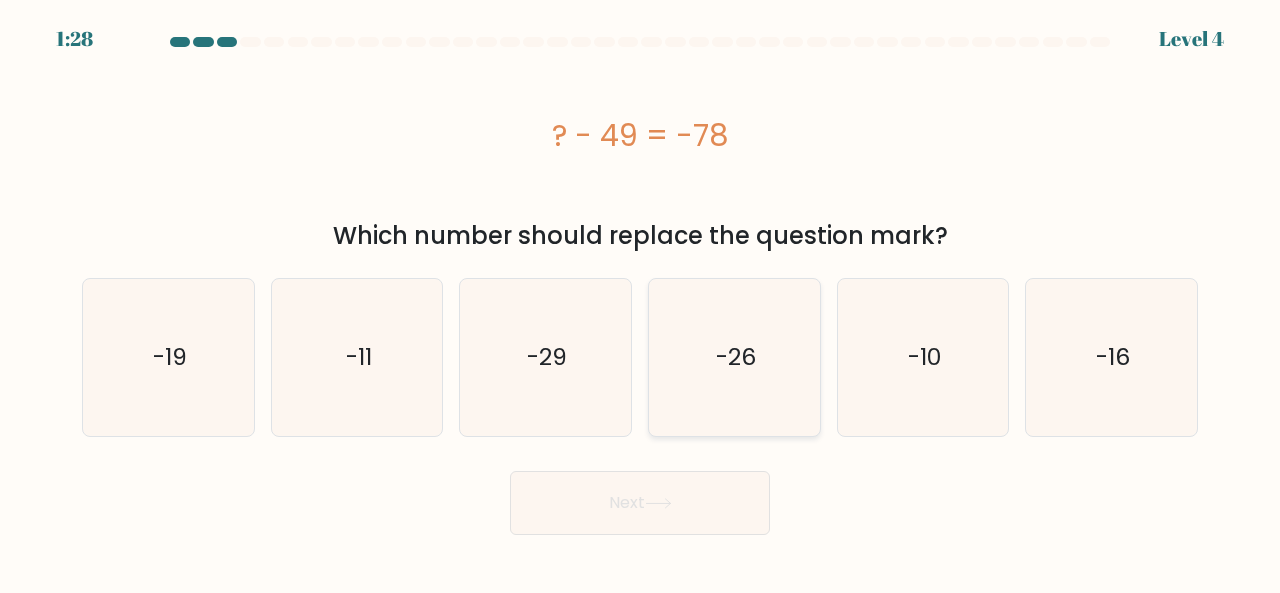 click on "-26" at bounding box center (734, 357) 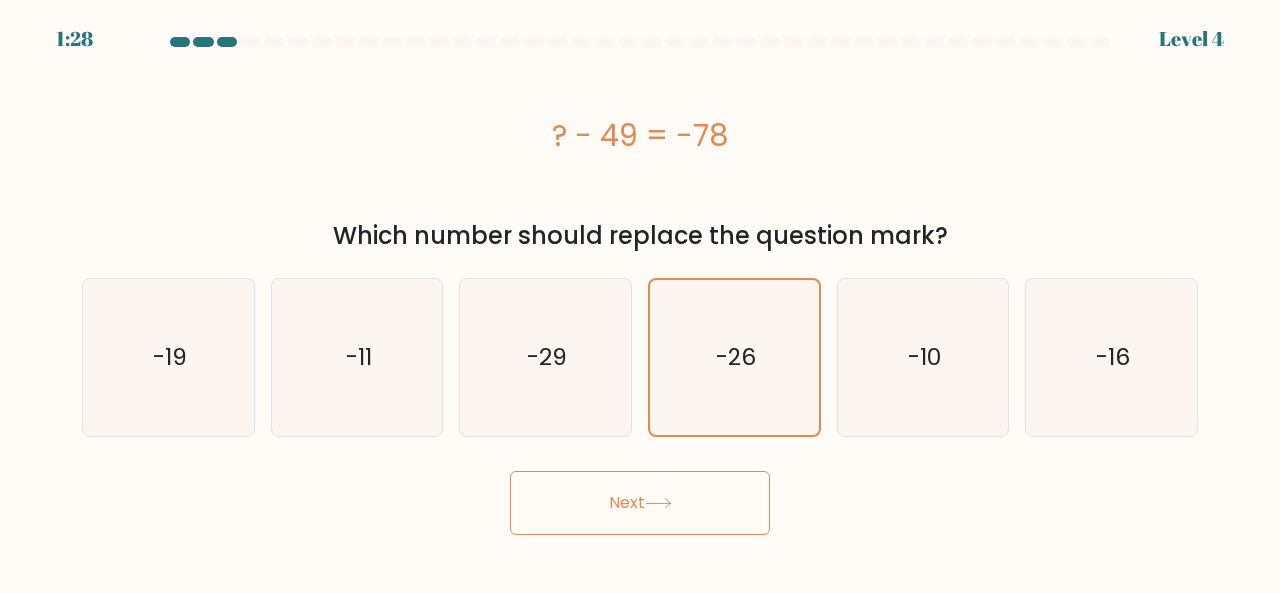 click on "Next" at bounding box center [640, 503] 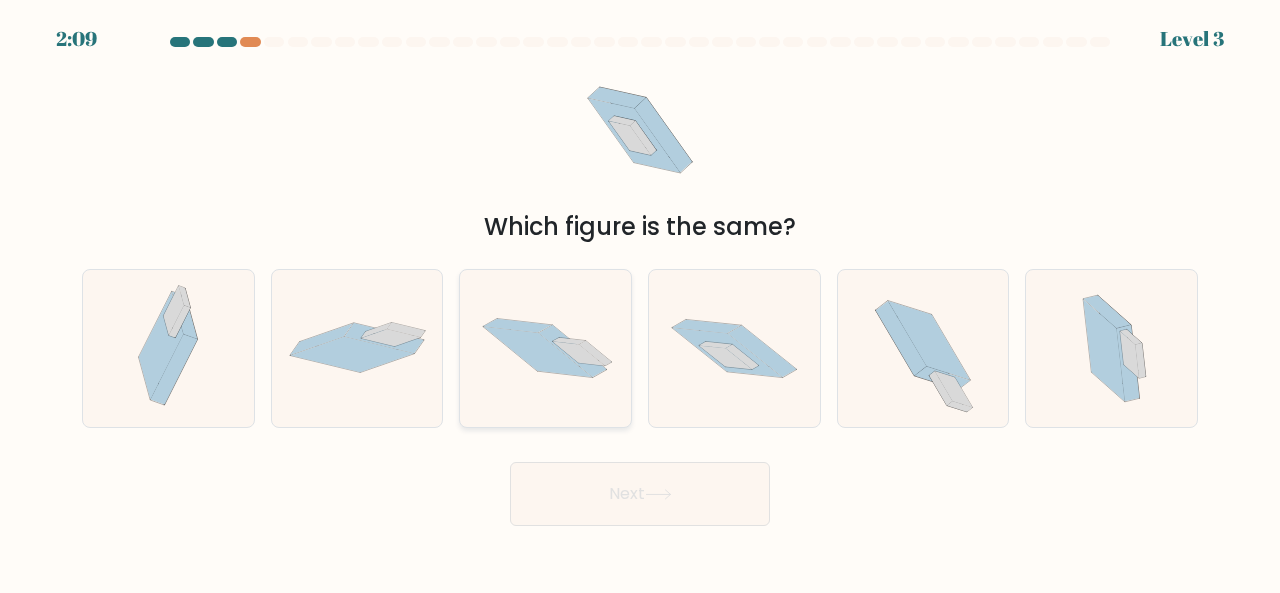click at bounding box center [579, 354] 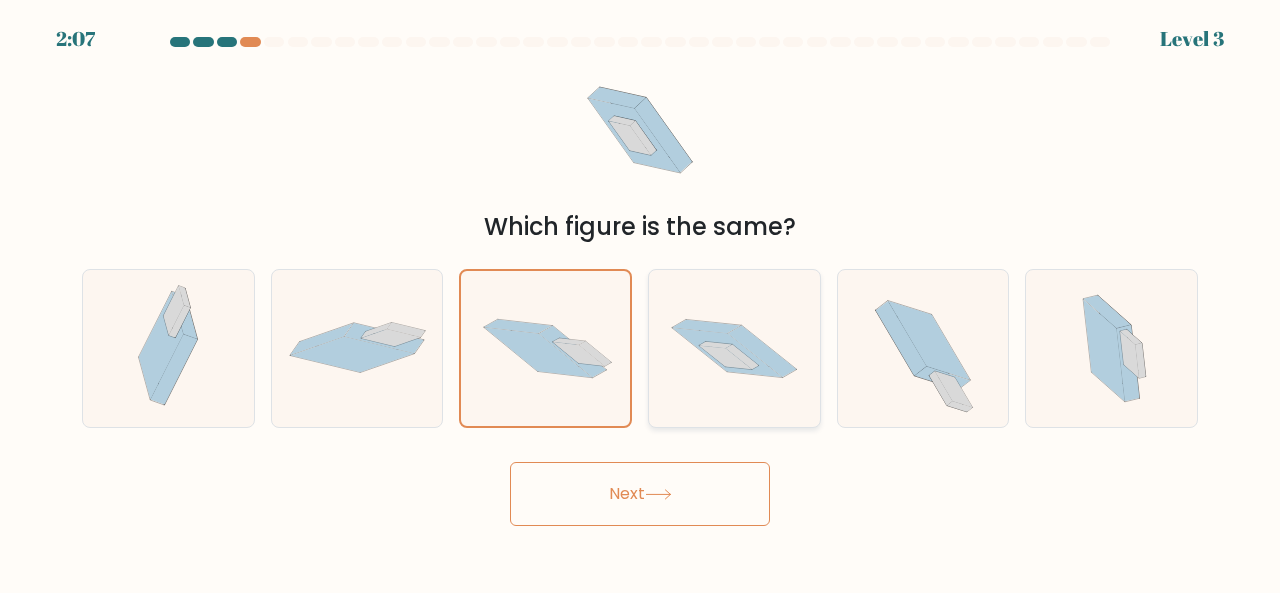 click at bounding box center [727, 352] 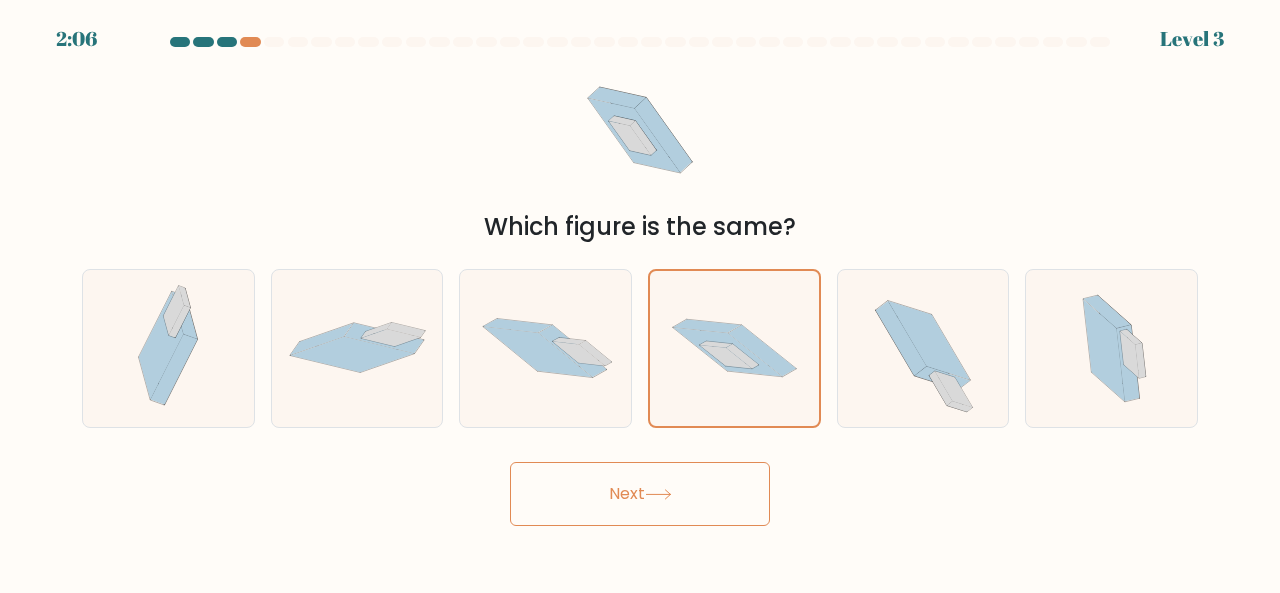 click on "Next" at bounding box center [640, 494] 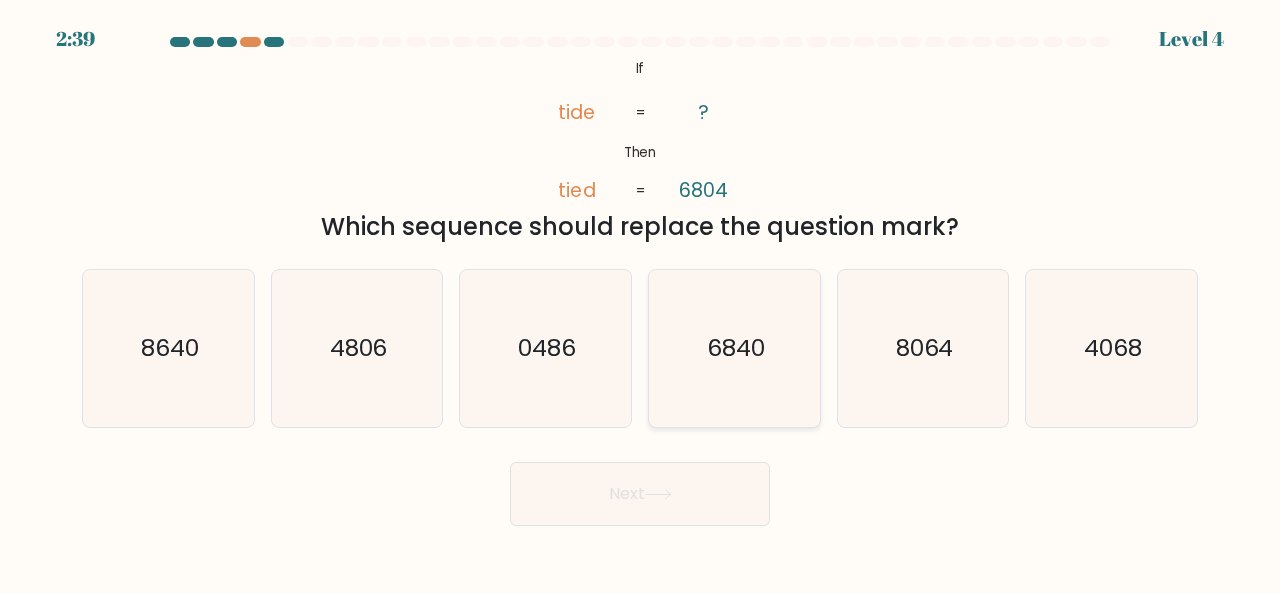 click on "6840" at bounding box center [736, 347] 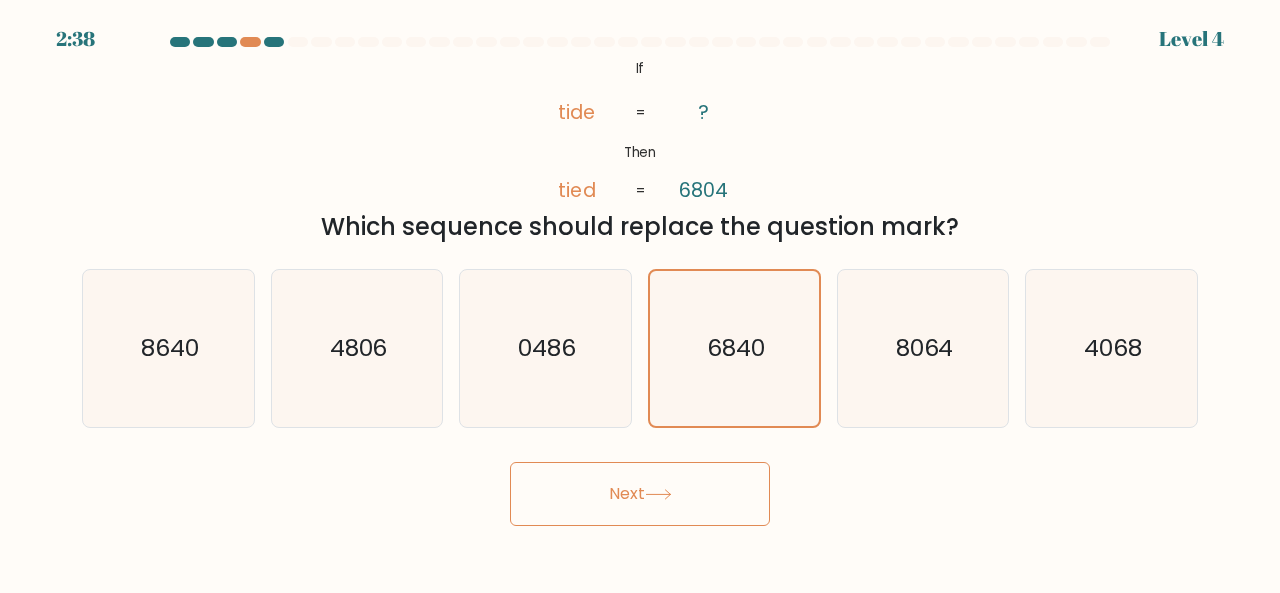click on "Next" at bounding box center [640, 494] 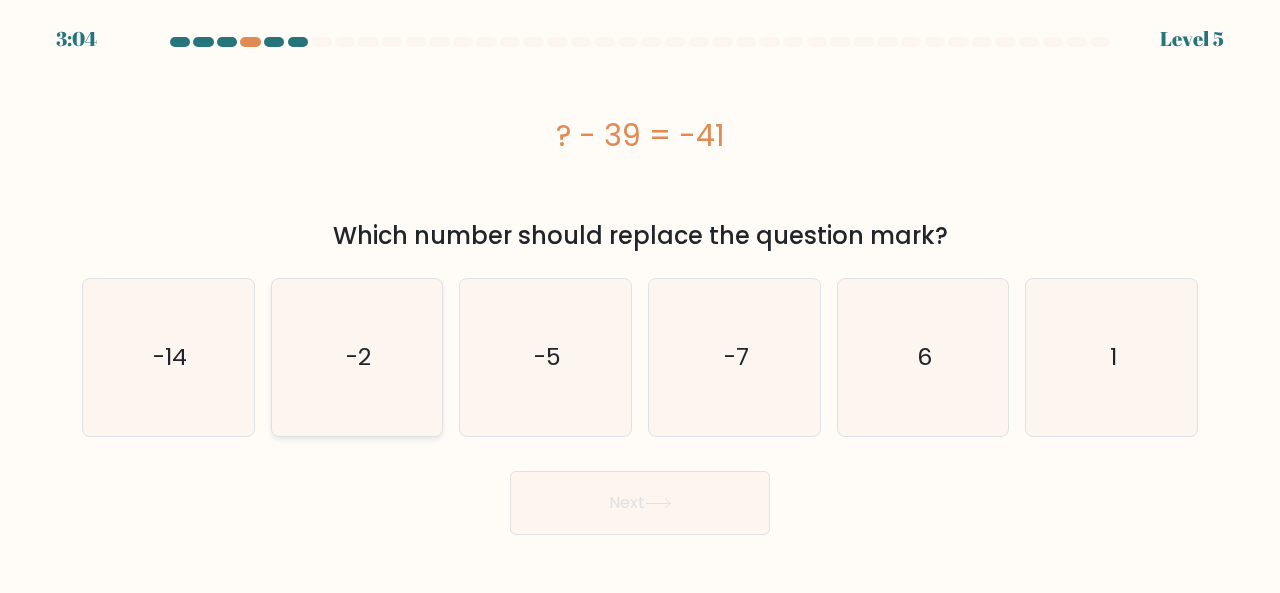 click on "-2" at bounding box center [357, 357] 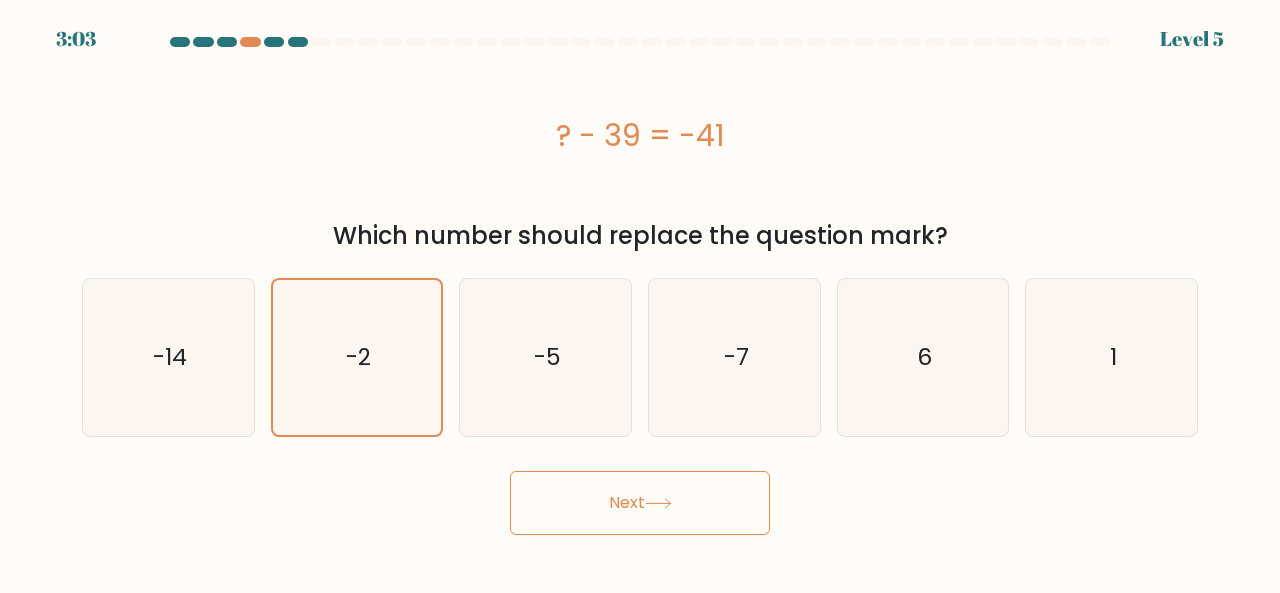 click on "Next" at bounding box center [640, 503] 